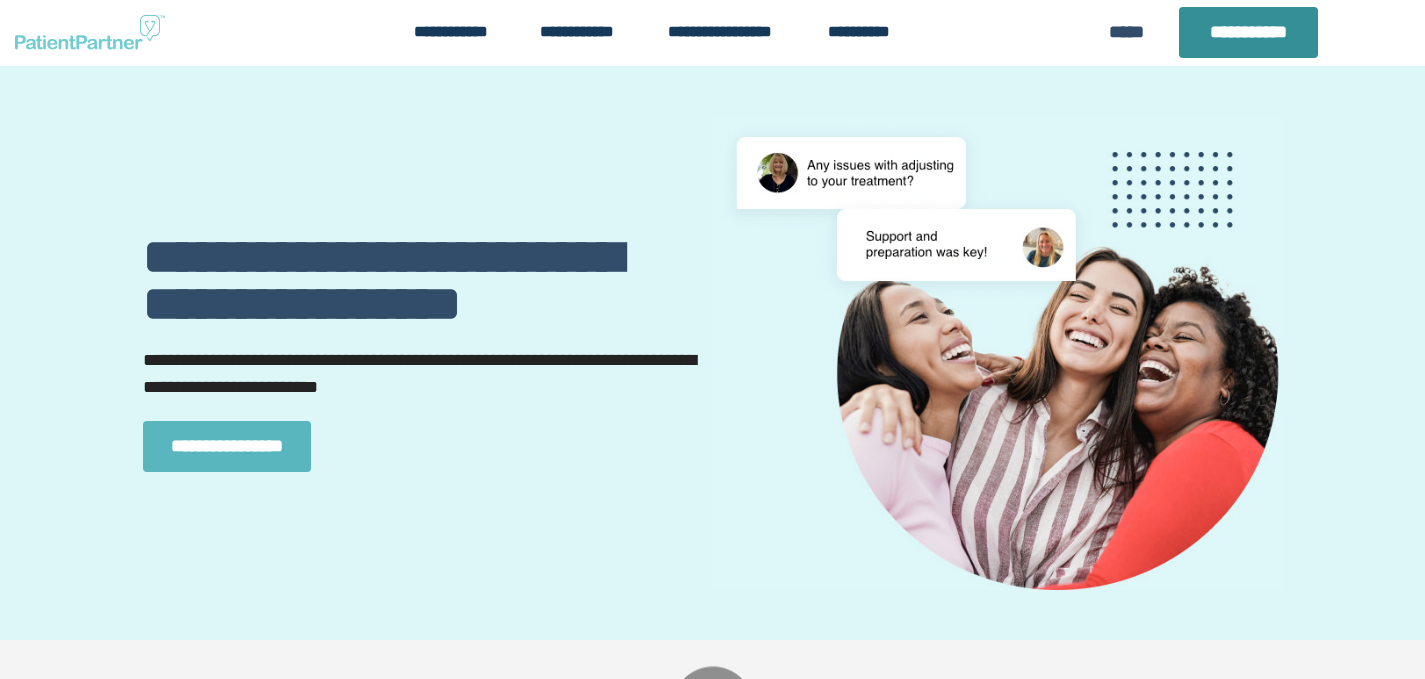 scroll, scrollTop: 0, scrollLeft: 0, axis: both 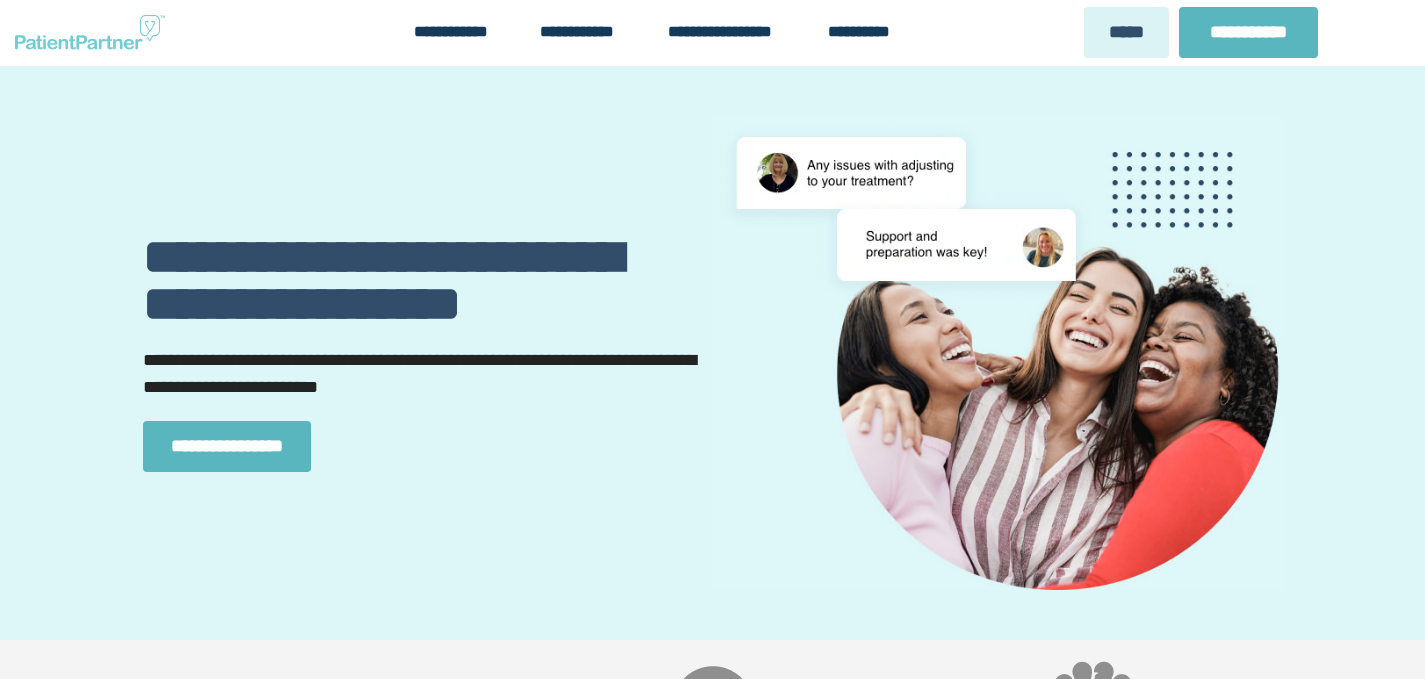 click on "*****" at bounding box center (1126, 32) 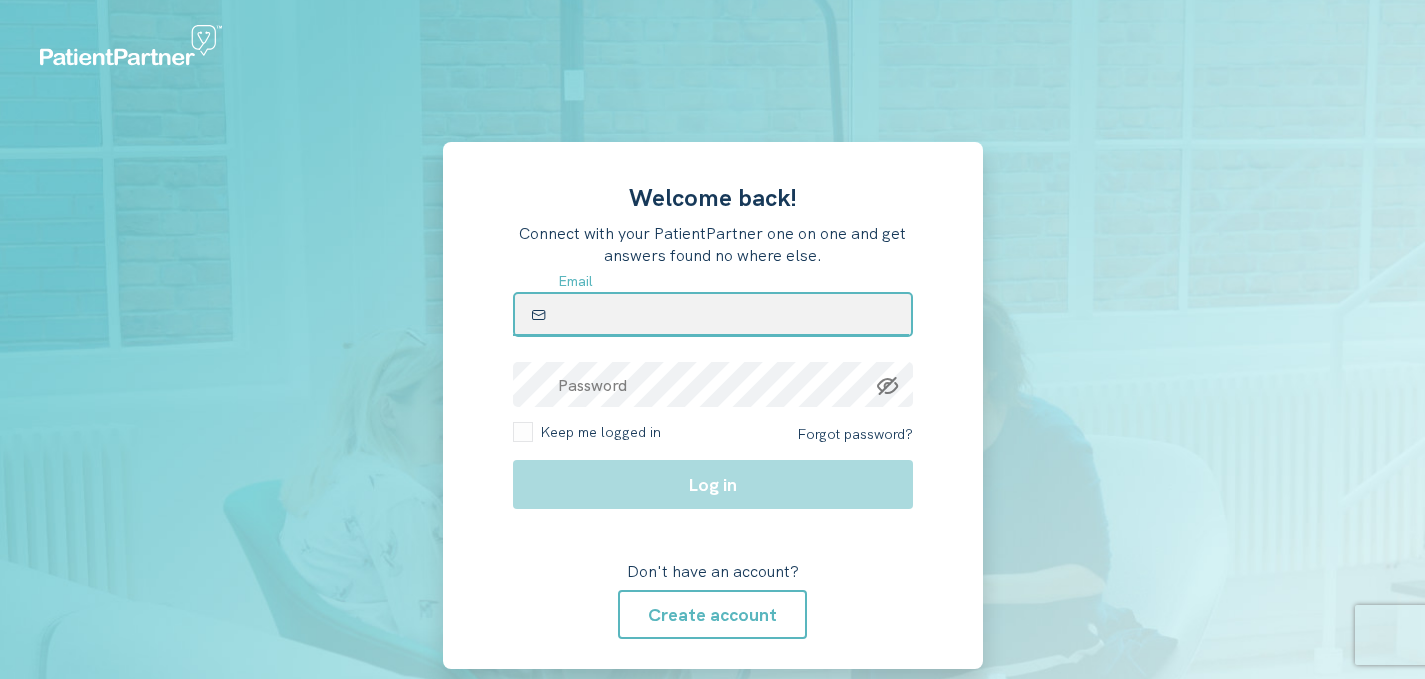click at bounding box center (713, 314) 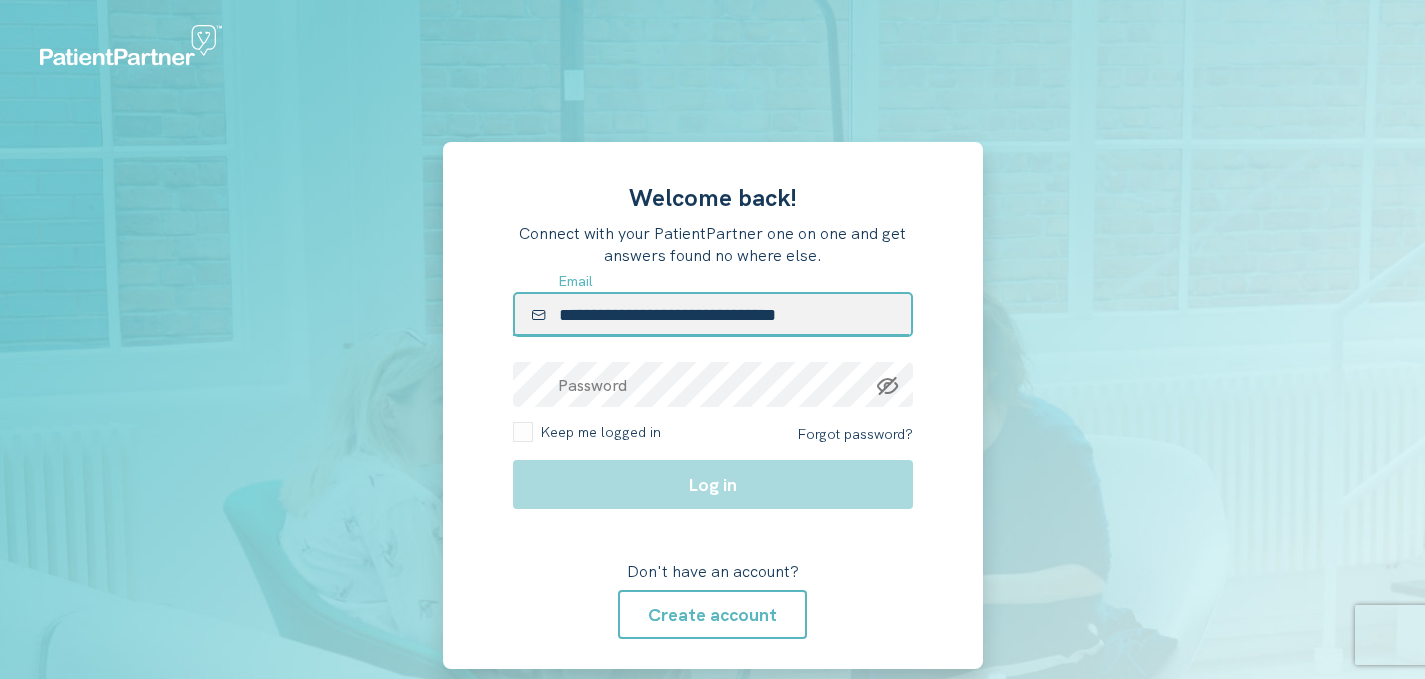 type on "**********" 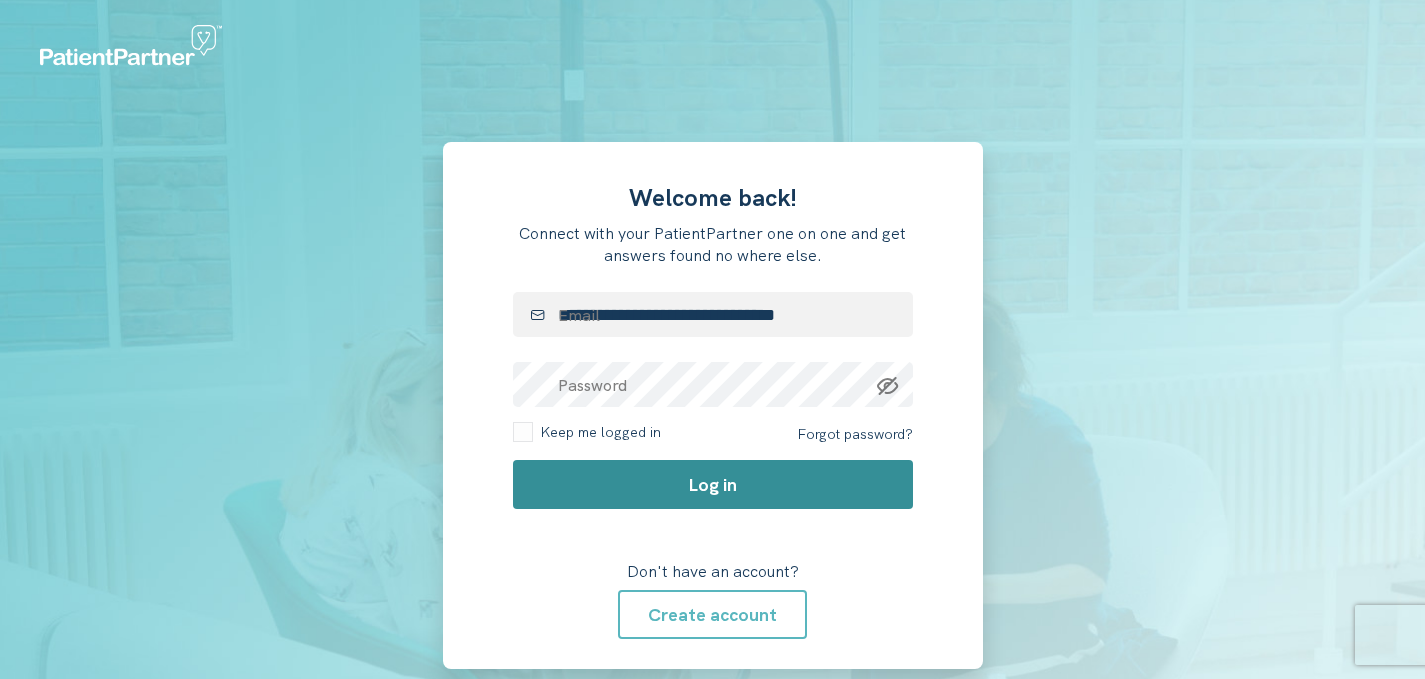 click on "Log in" 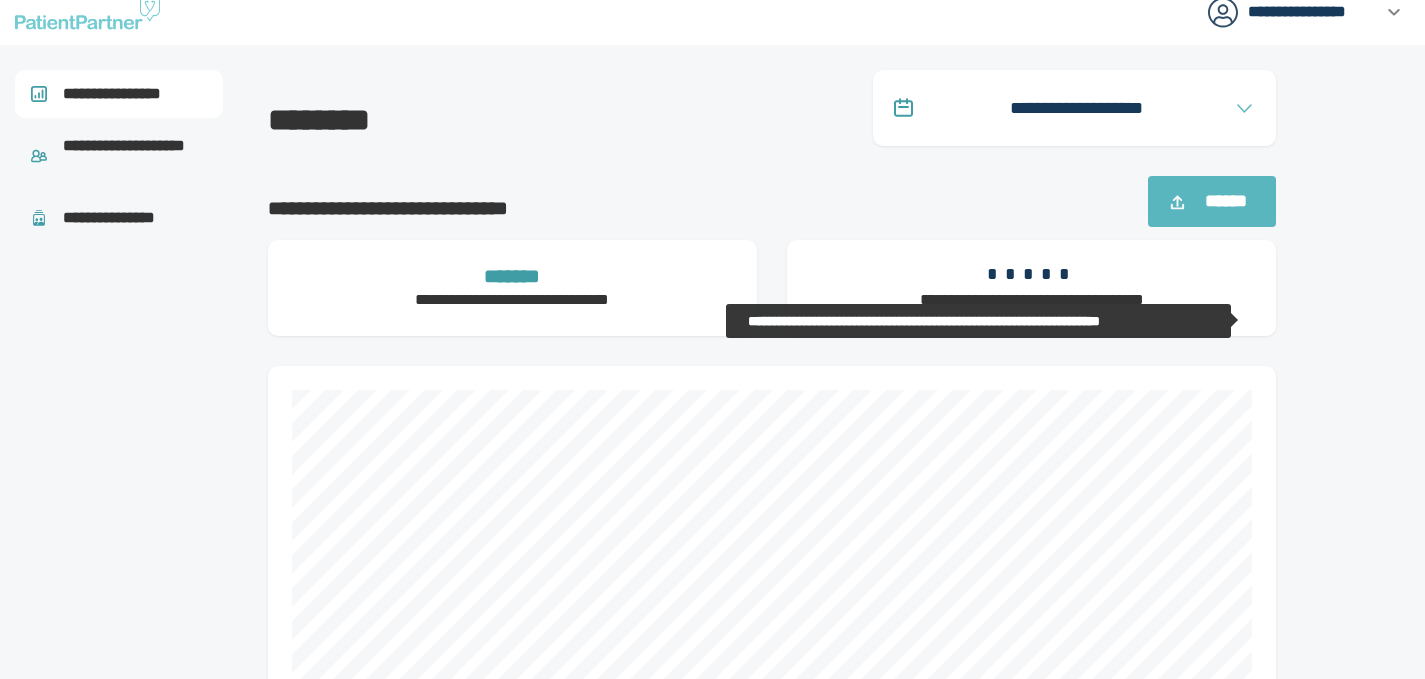 scroll, scrollTop: 0, scrollLeft: 0, axis: both 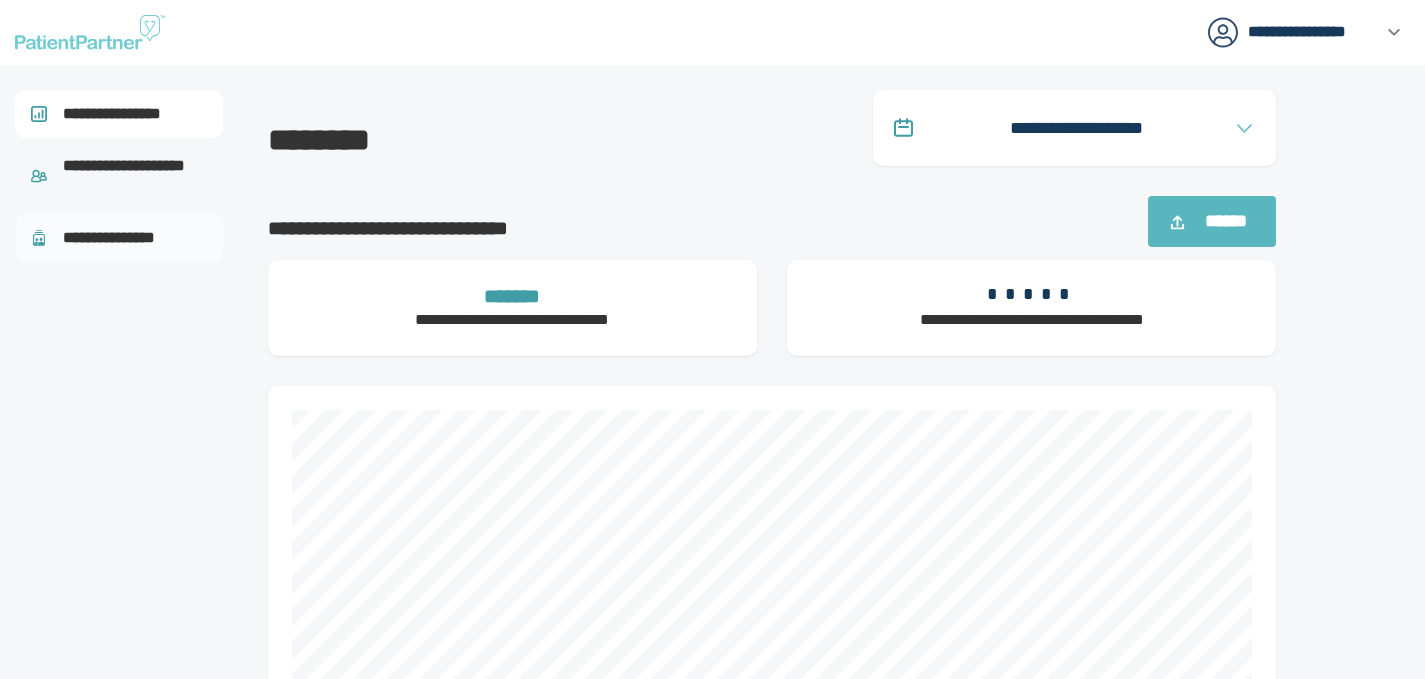 click on "**********" at bounding box center (122, 238) 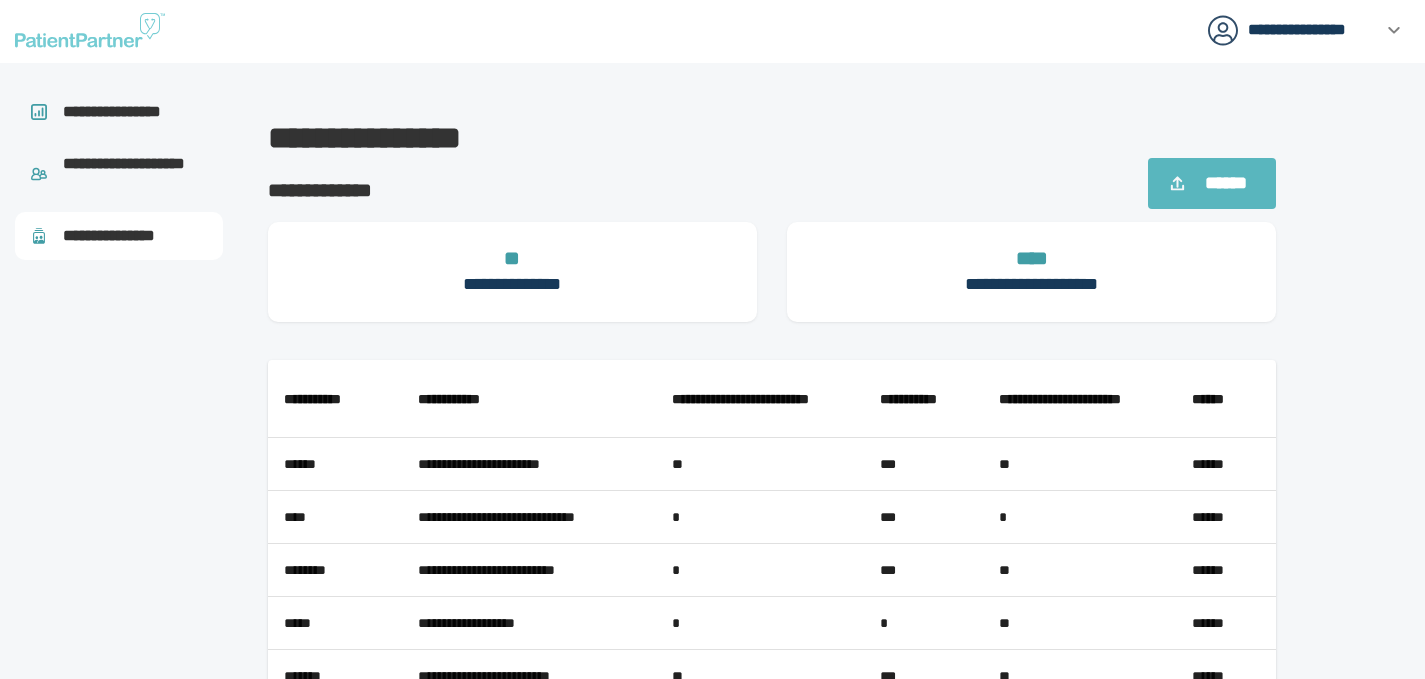 scroll, scrollTop: 0, scrollLeft: 0, axis: both 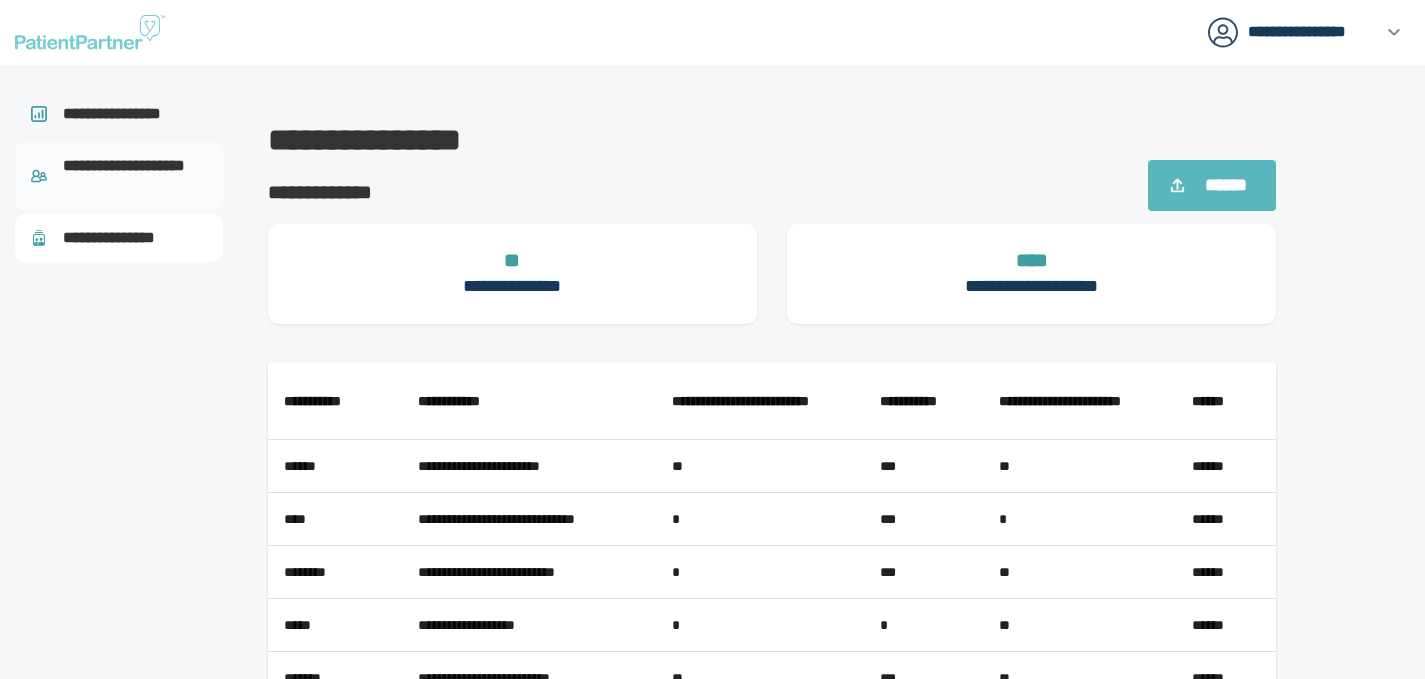 click on "**********" at bounding box center [135, 176] 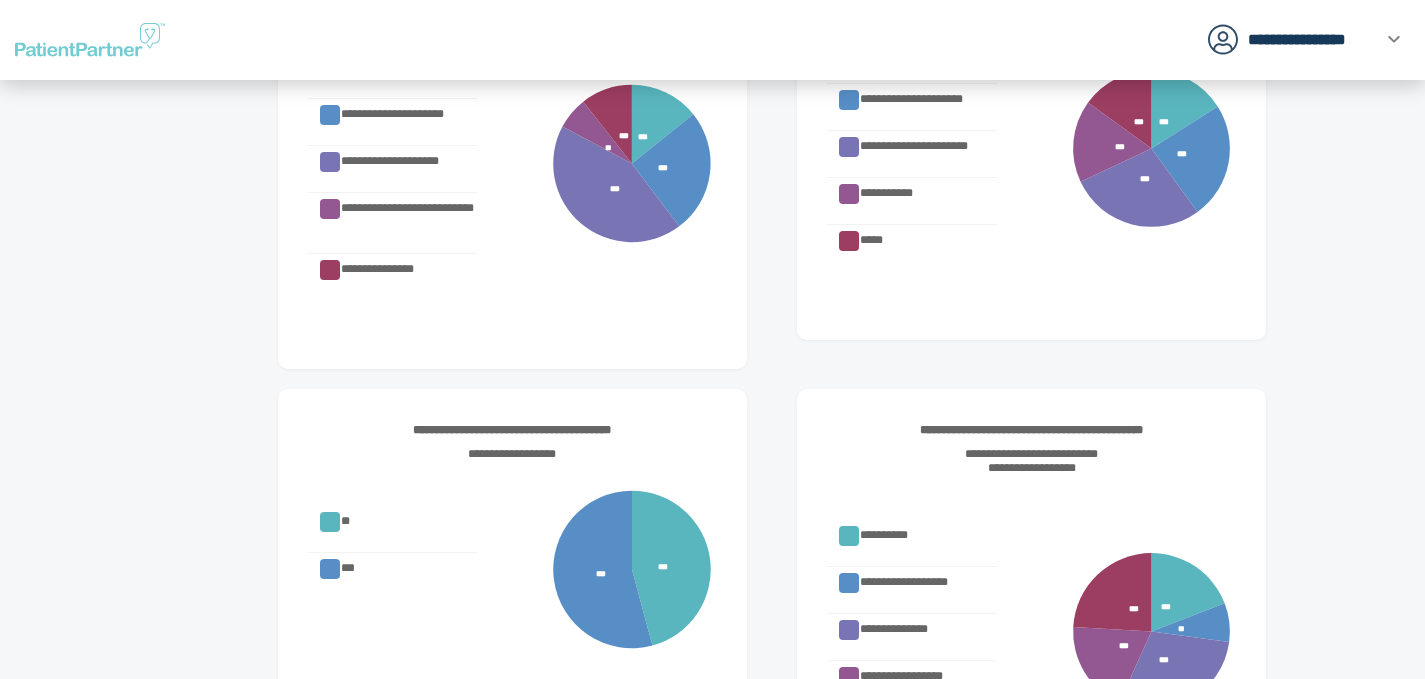 scroll, scrollTop: 0, scrollLeft: 0, axis: both 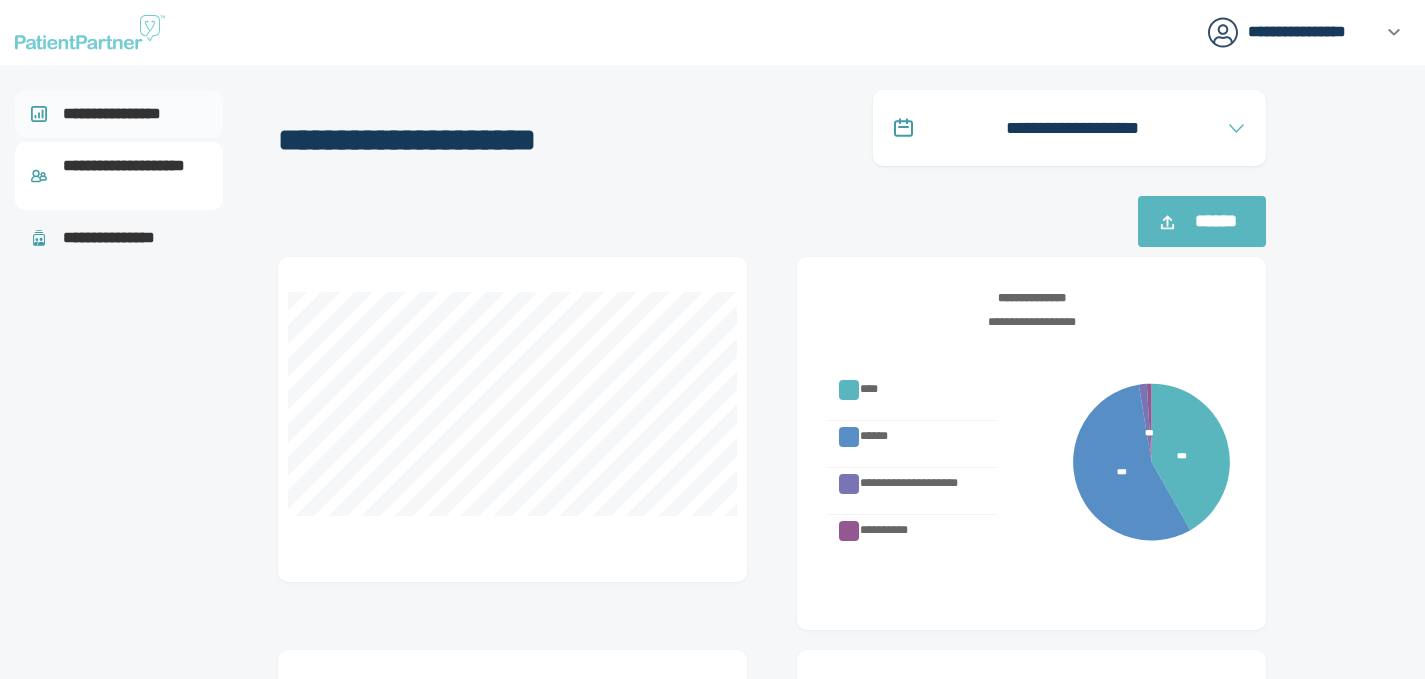 click on "**********" at bounding box center [121, 114] 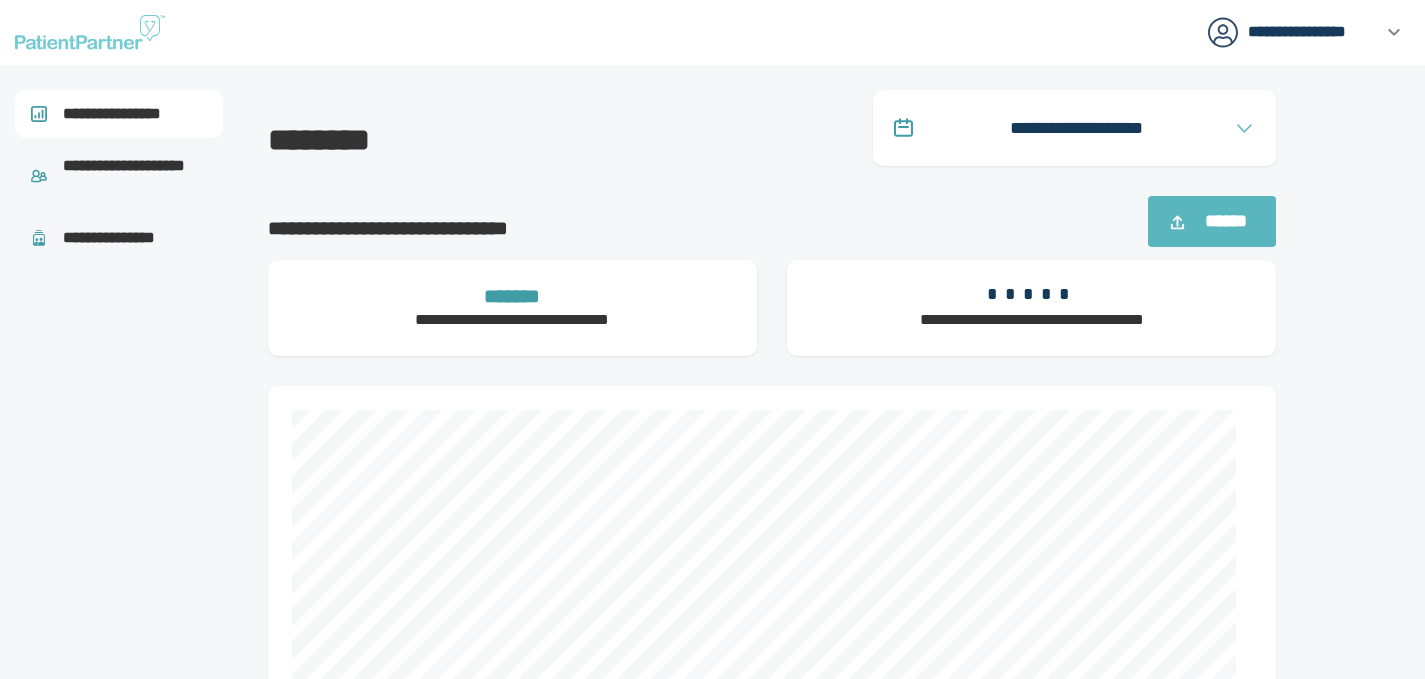 click on "**********" at bounding box center [121, 114] 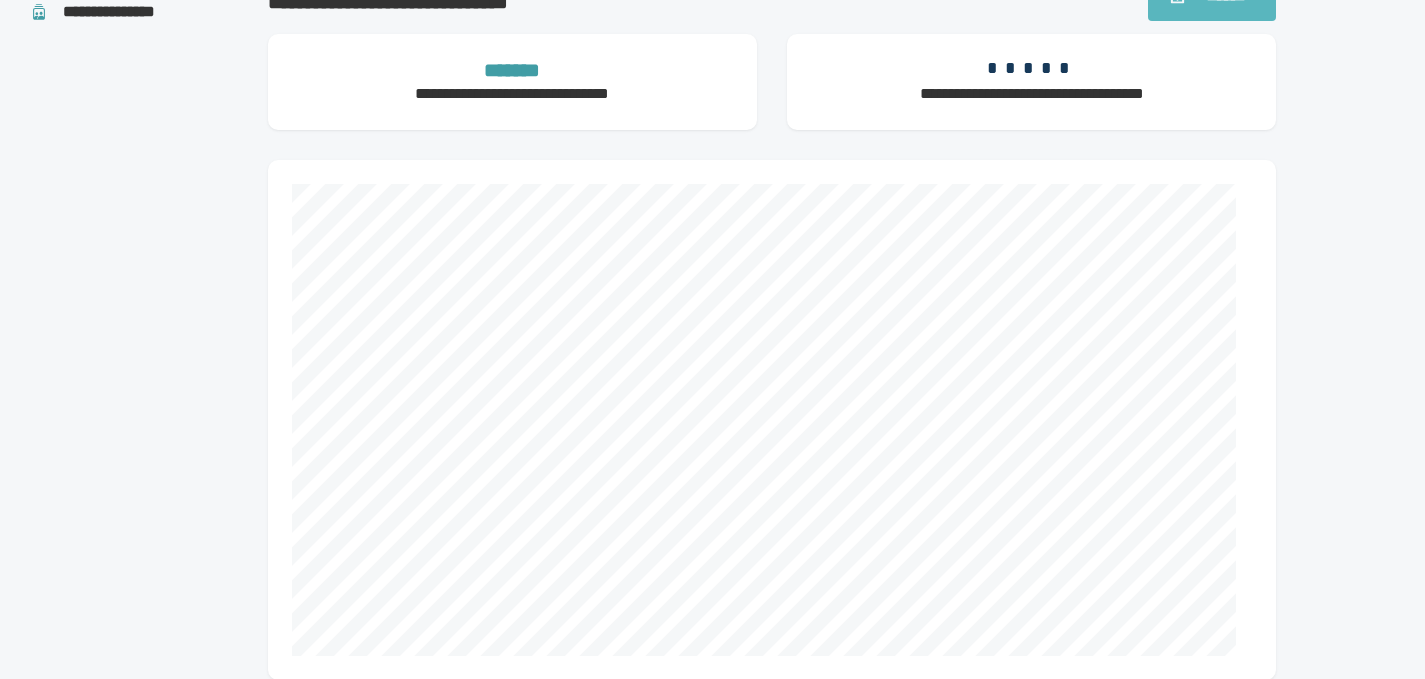 scroll, scrollTop: 227, scrollLeft: 0, axis: vertical 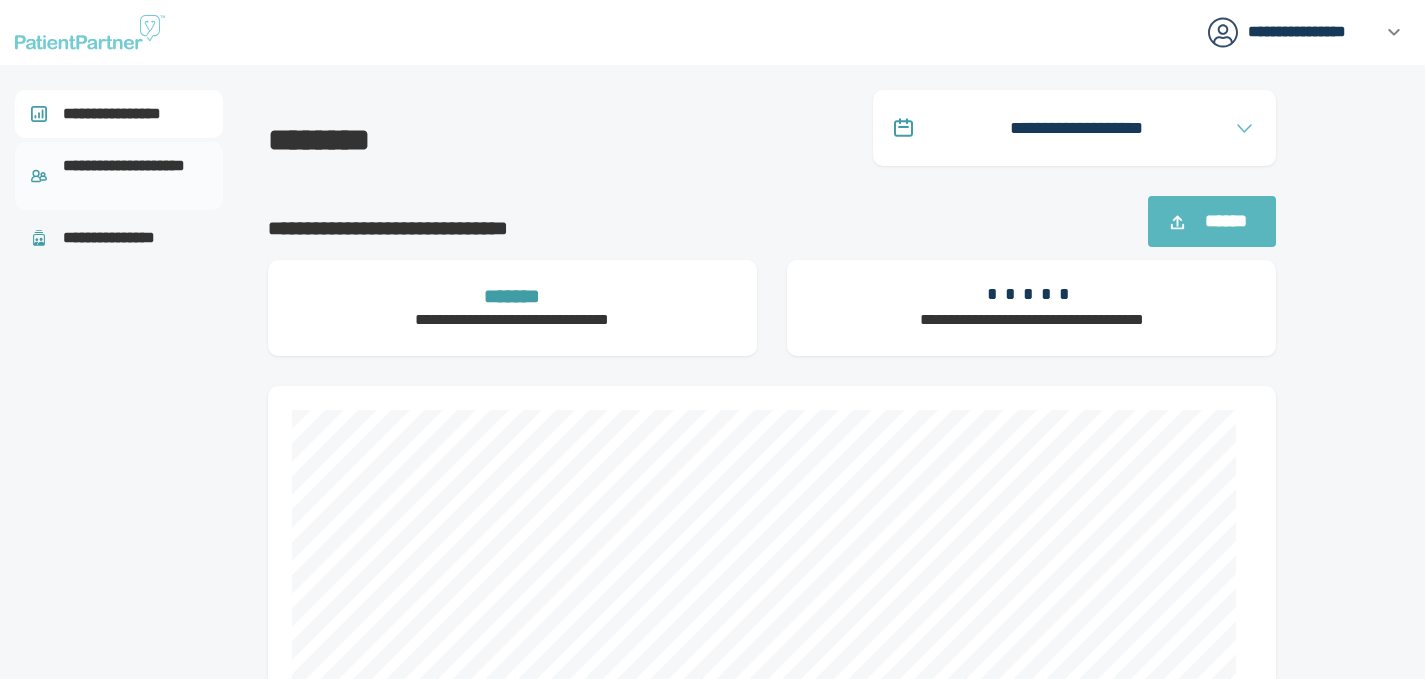 click on "**********" at bounding box center [135, 176] 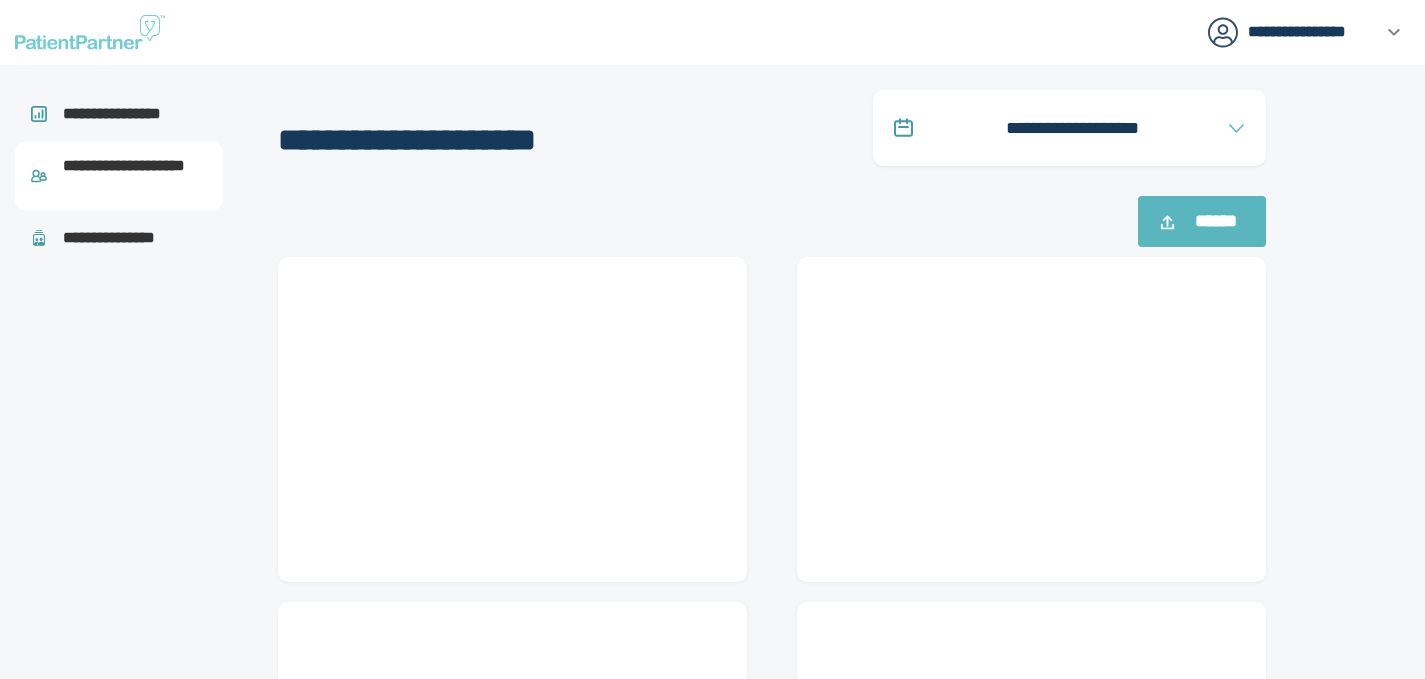 click on "**********" at bounding box center [135, 176] 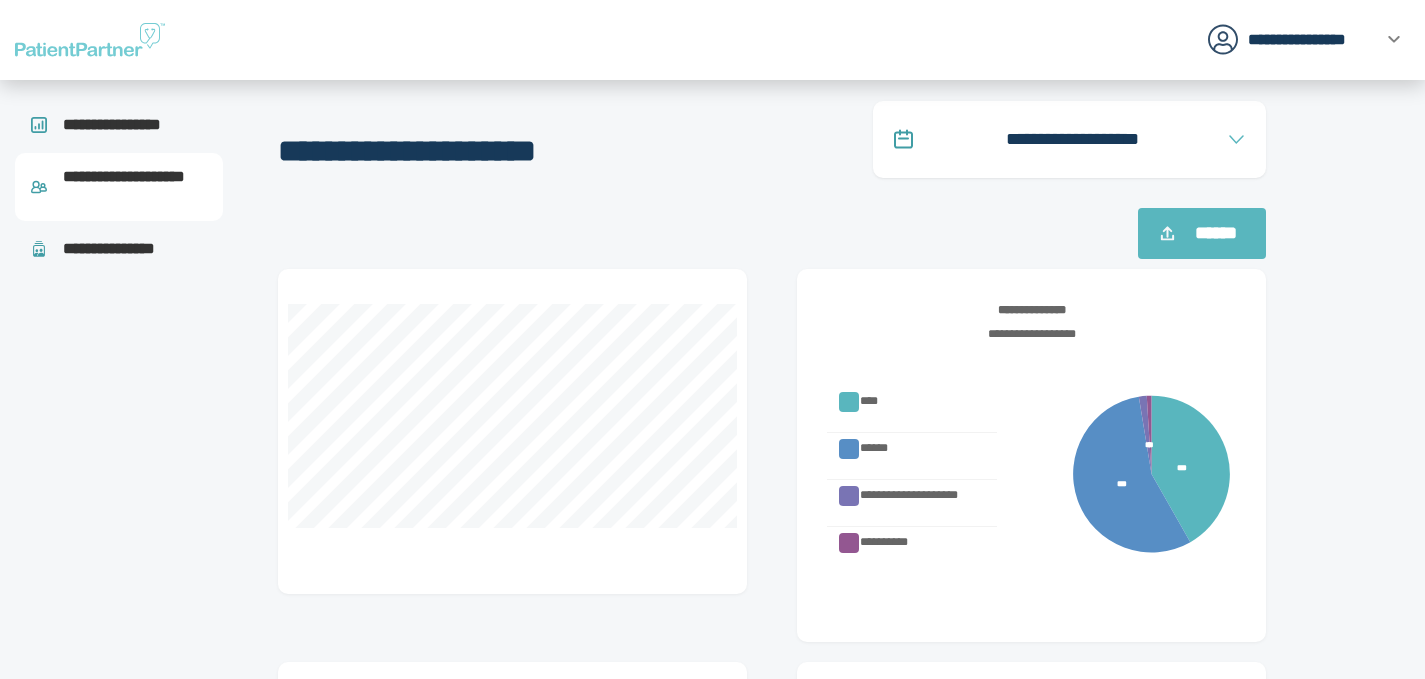 scroll, scrollTop: 0, scrollLeft: 0, axis: both 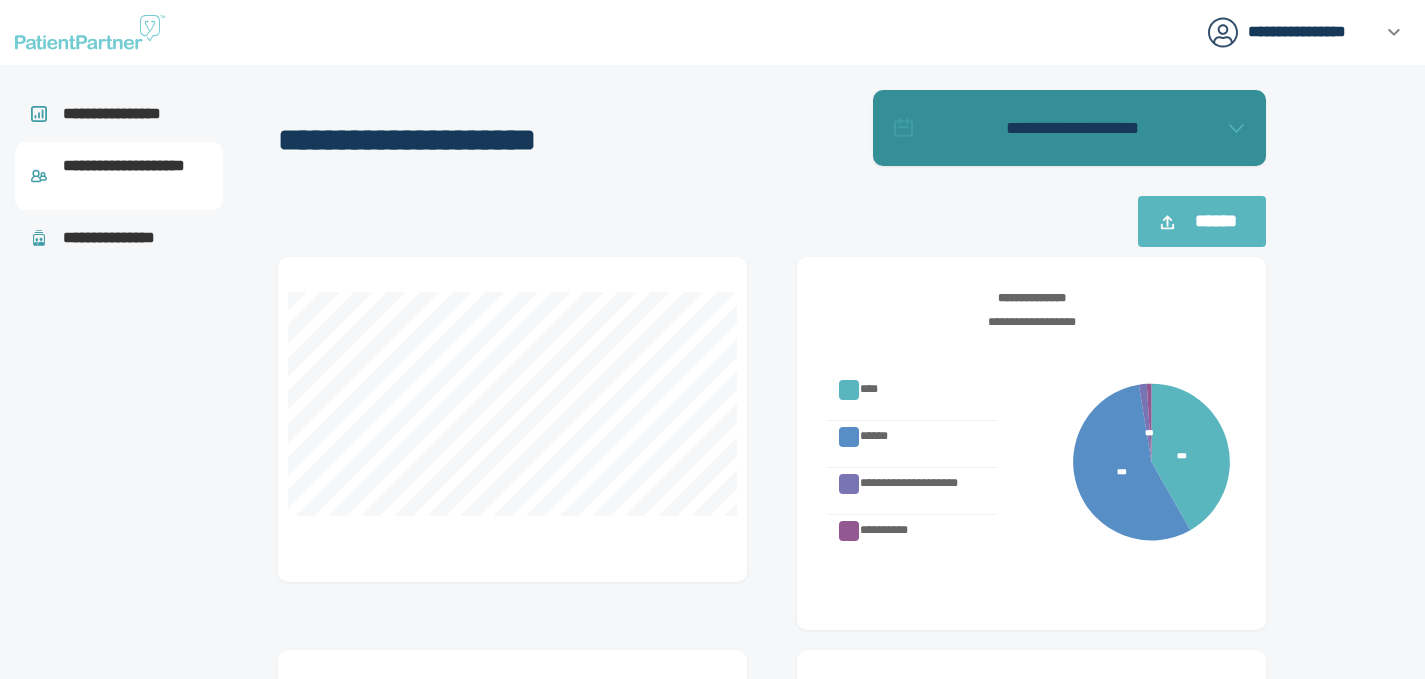 click on "**********" at bounding box center [1072, 128] 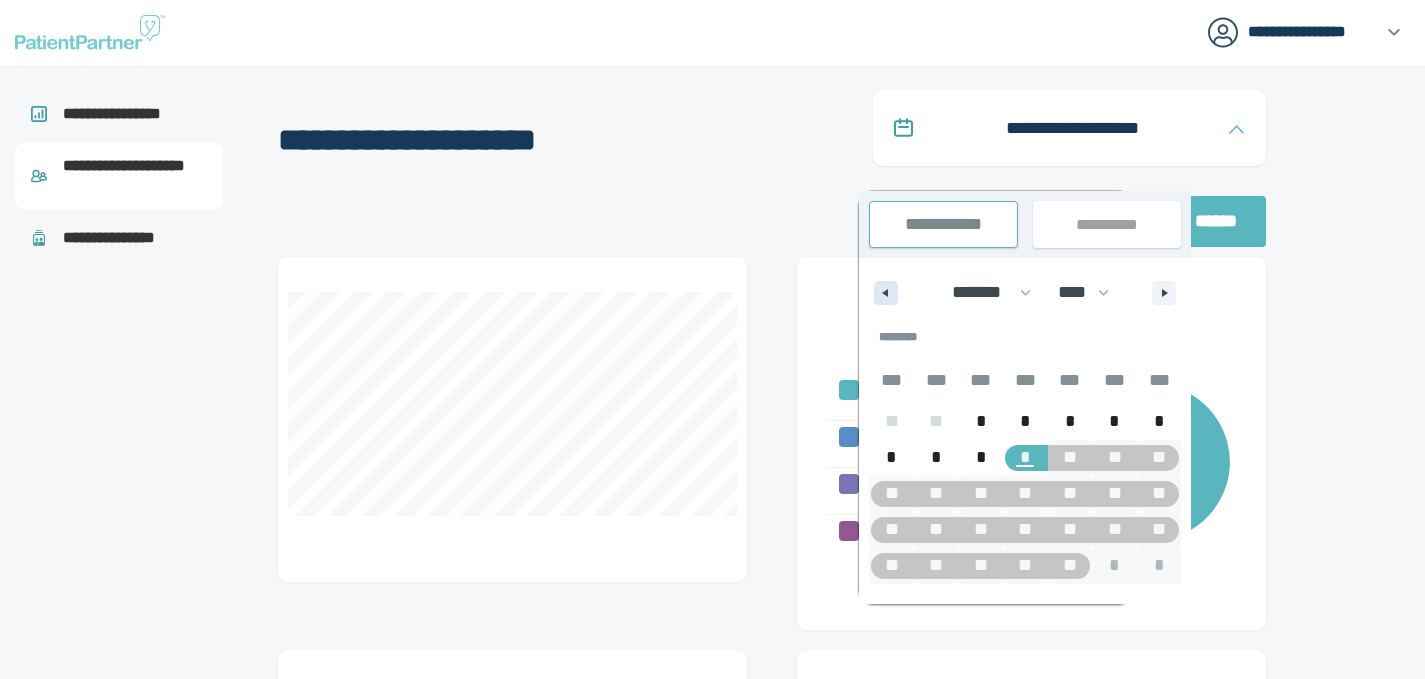 click at bounding box center [883, 293] 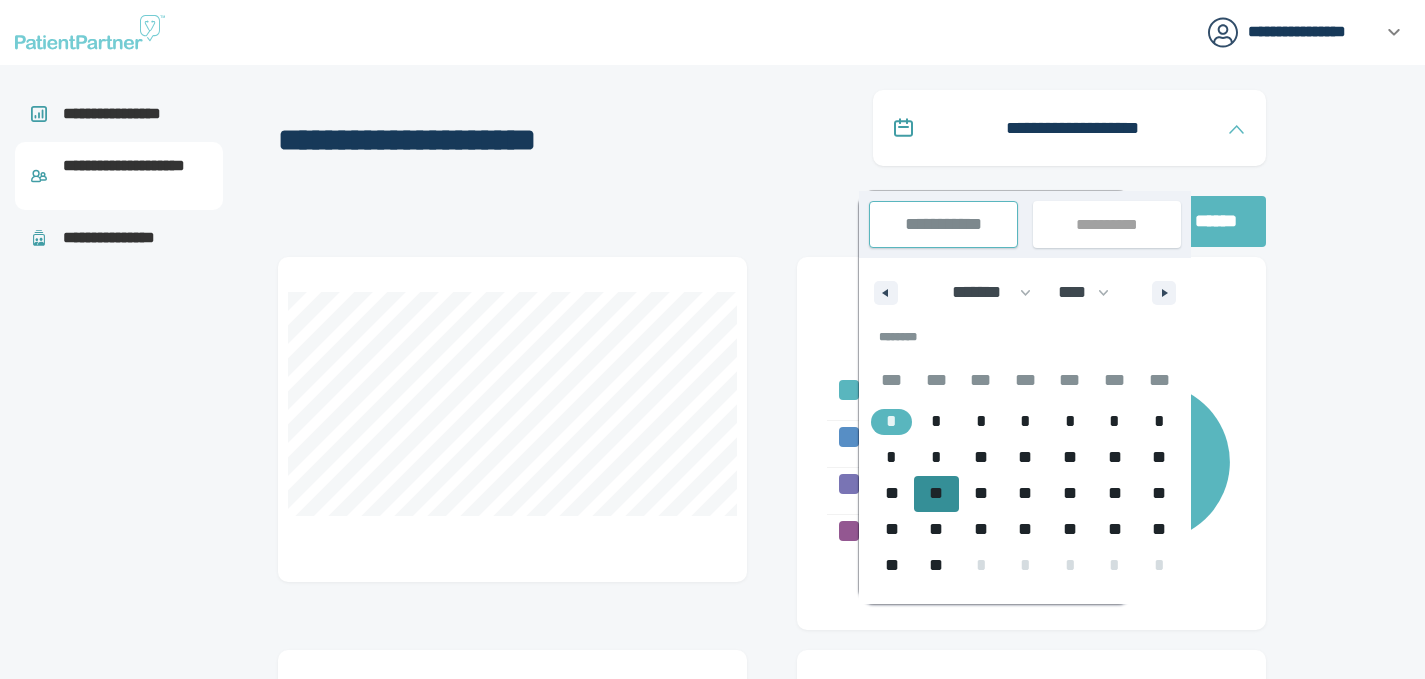 drag, startPoint x: 894, startPoint y: 408, endPoint x: 919, endPoint y: 502, distance: 97.26767 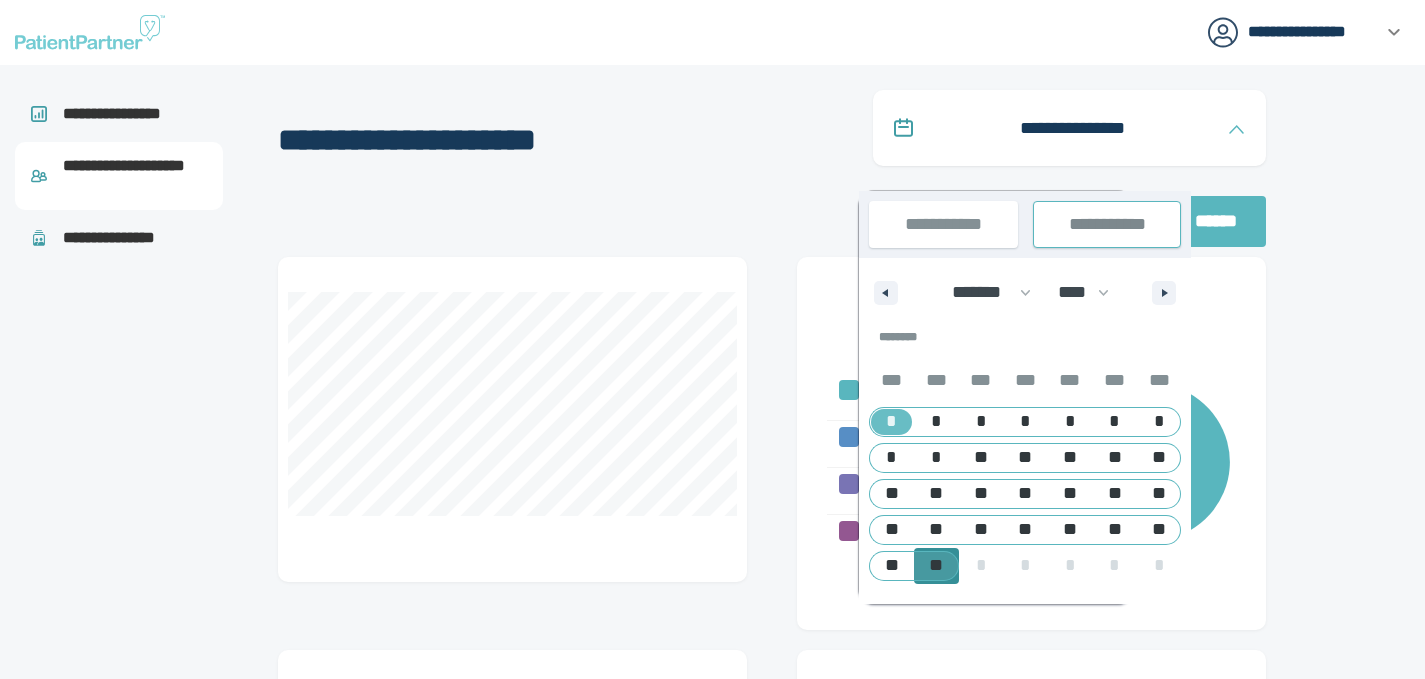 click on "**" at bounding box center (936, 565) 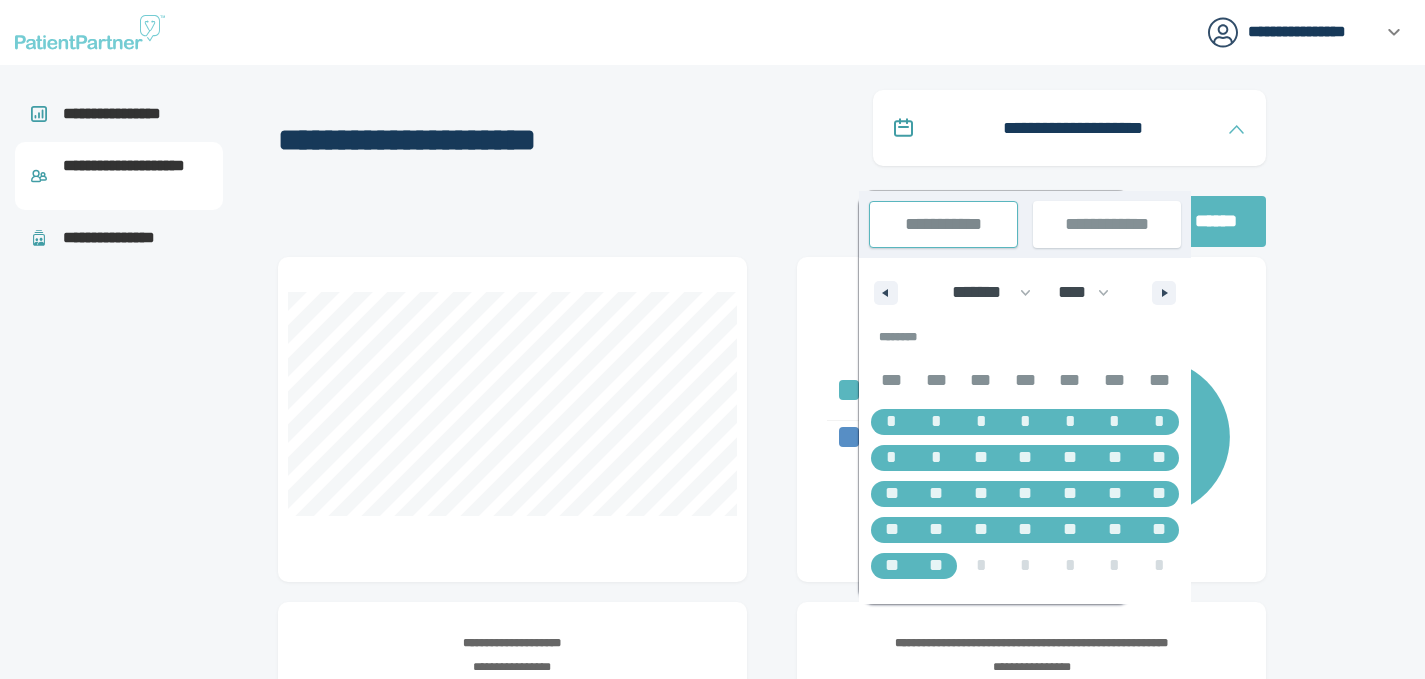 click on "**********" at bounding box center [772, 169] 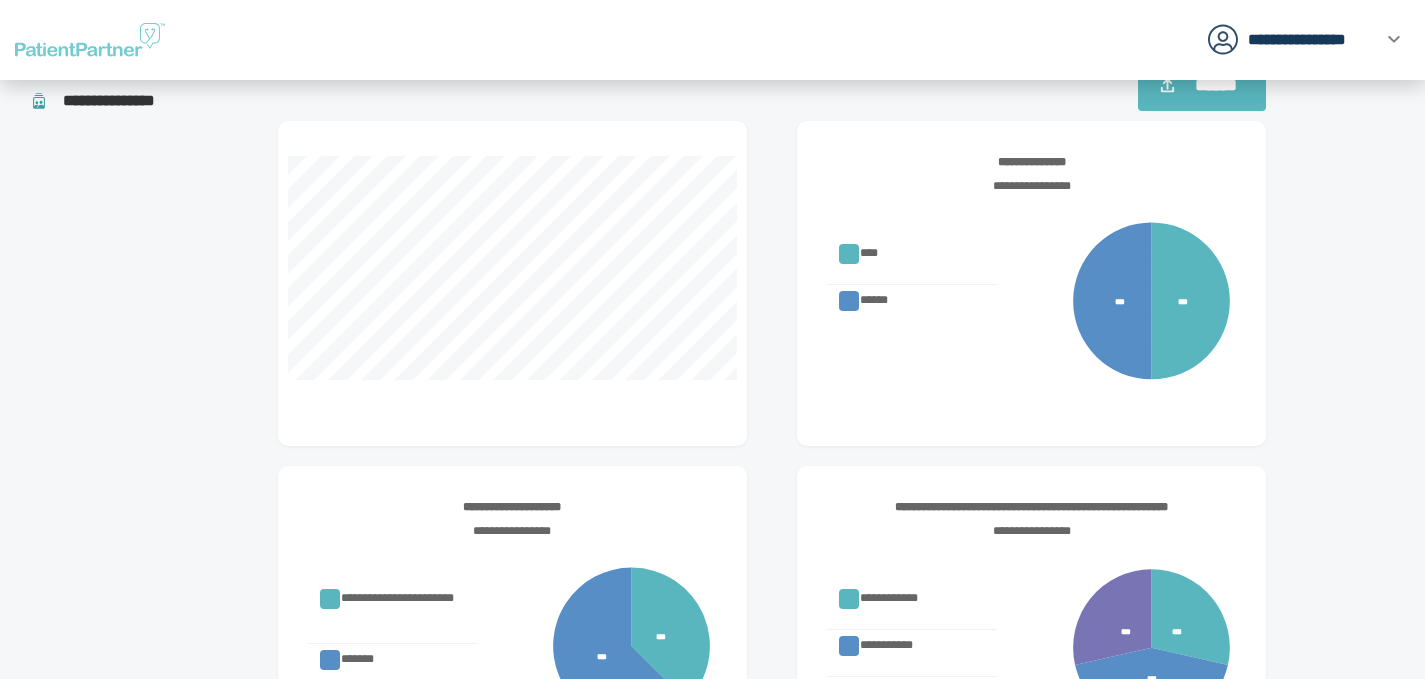 scroll, scrollTop: 0, scrollLeft: 0, axis: both 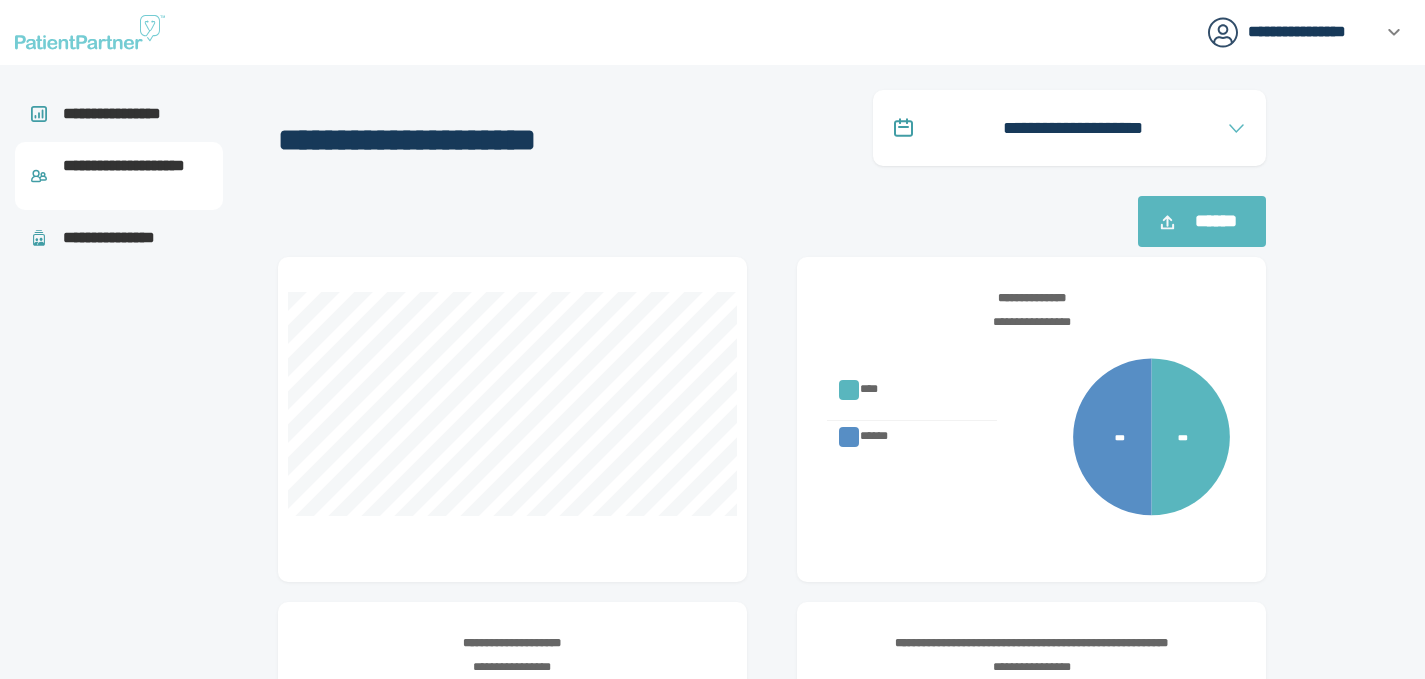 click on "******" at bounding box center (1215, 221) 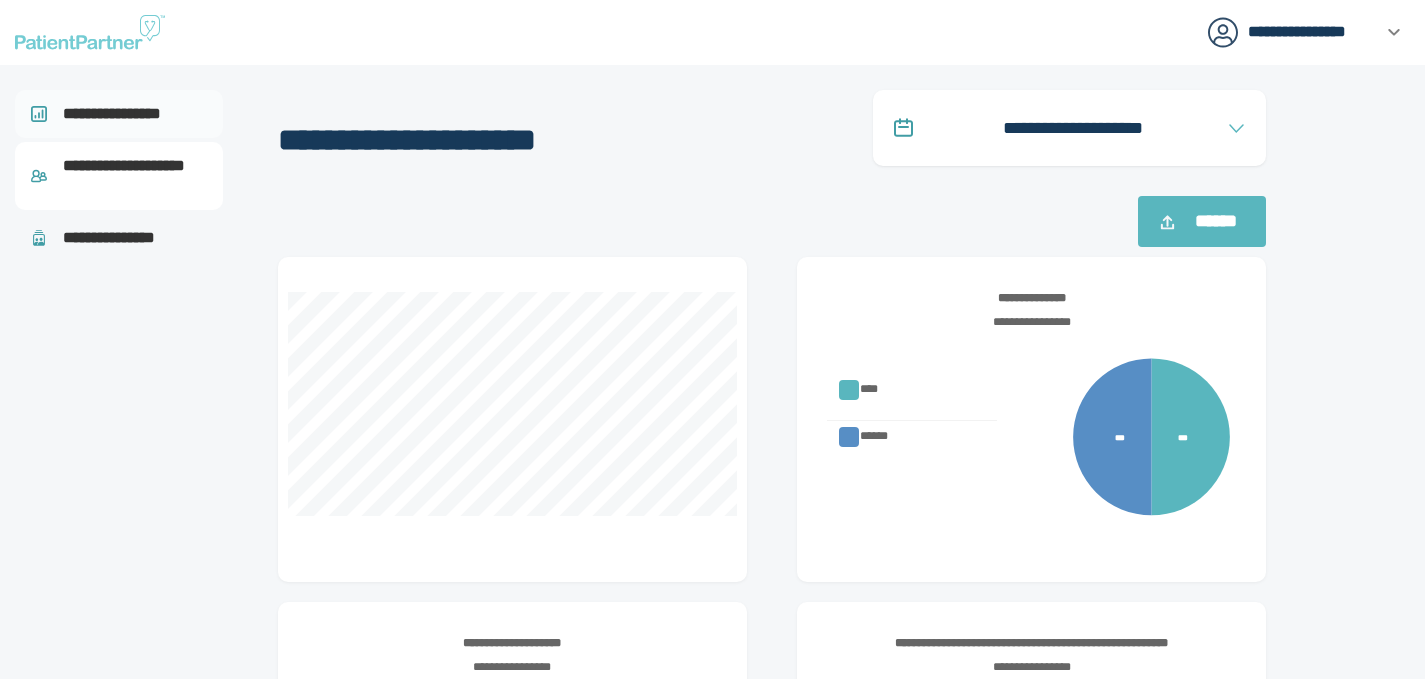 click on "**********" at bounding box center (121, 114) 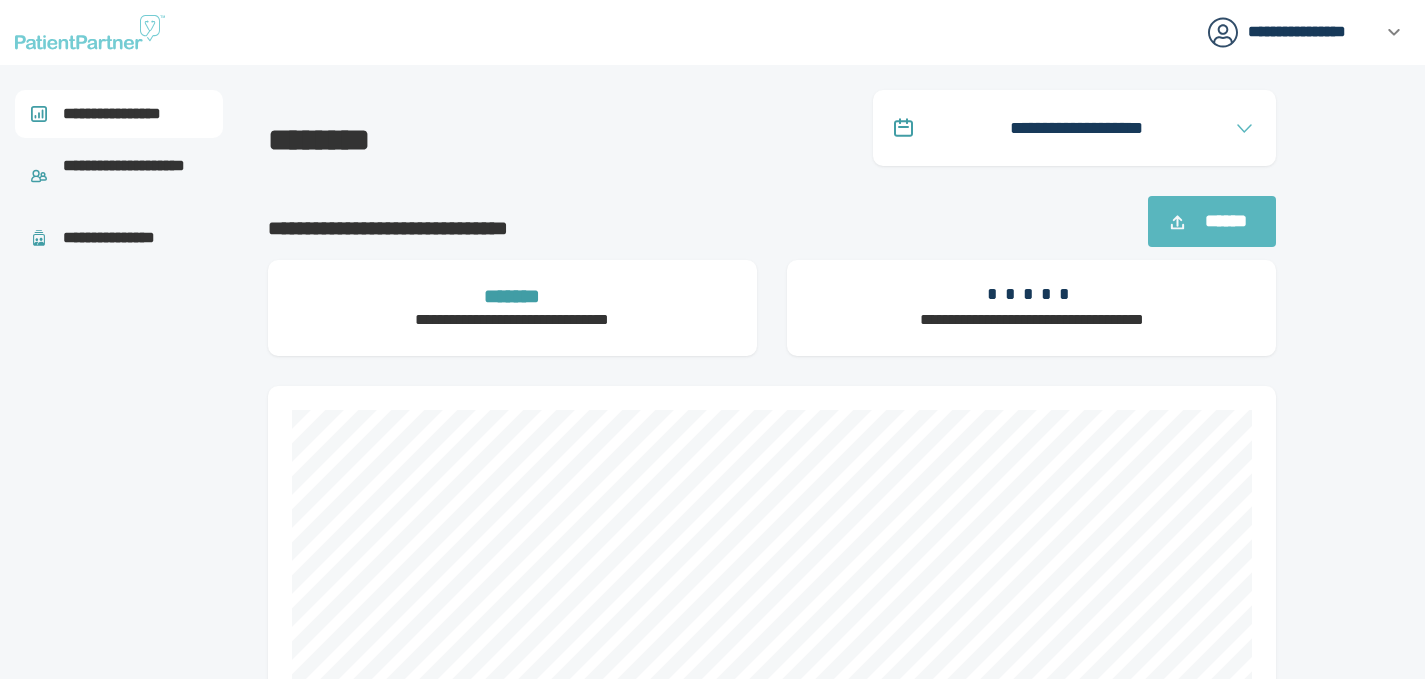 click on "******" at bounding box center (1225, 221) 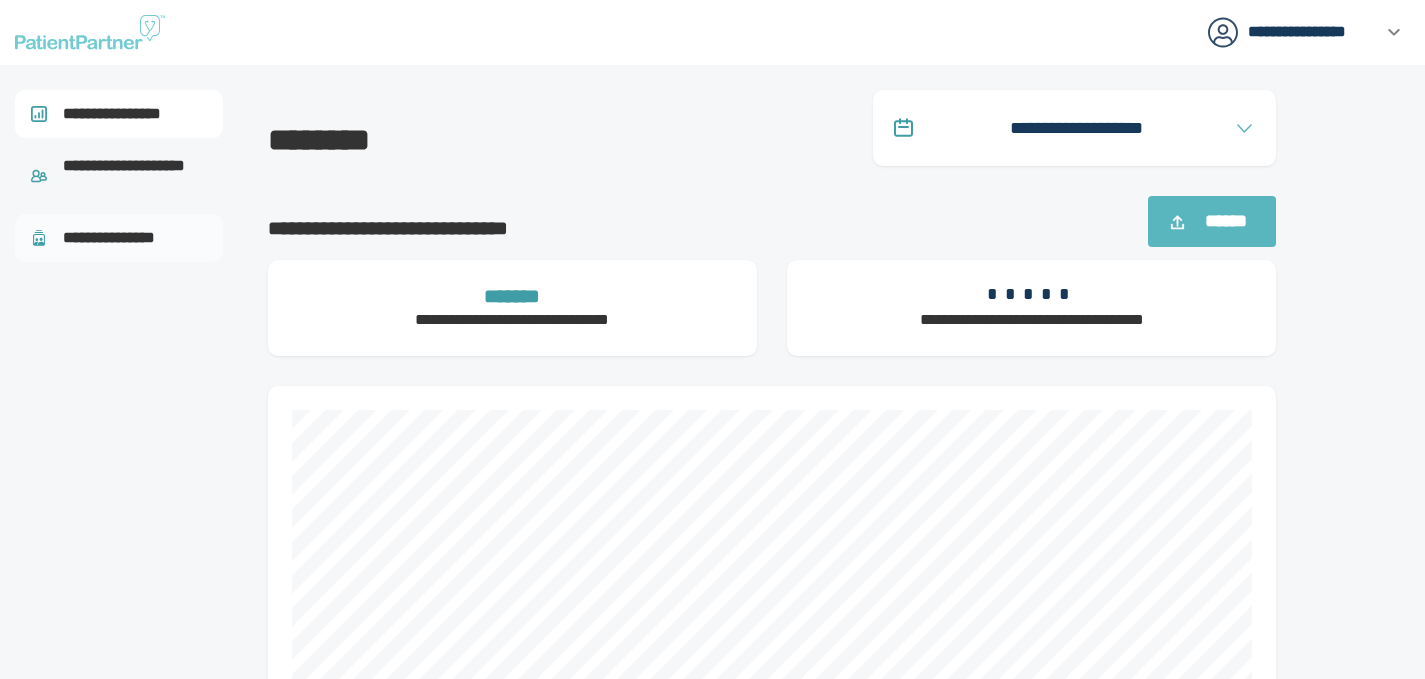 click on "**********" at bounding box center (122, 238) 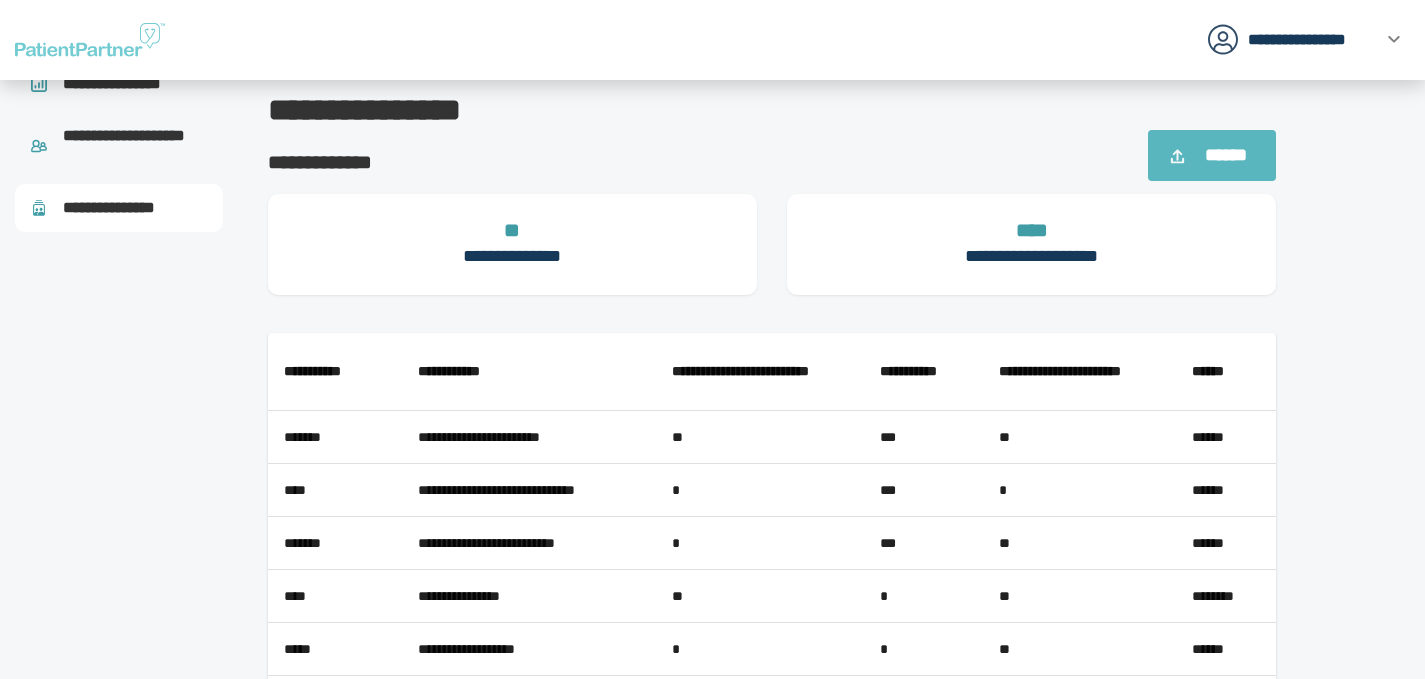 scroll, scrollTop: 0, scrollLeft: 0, axis: both 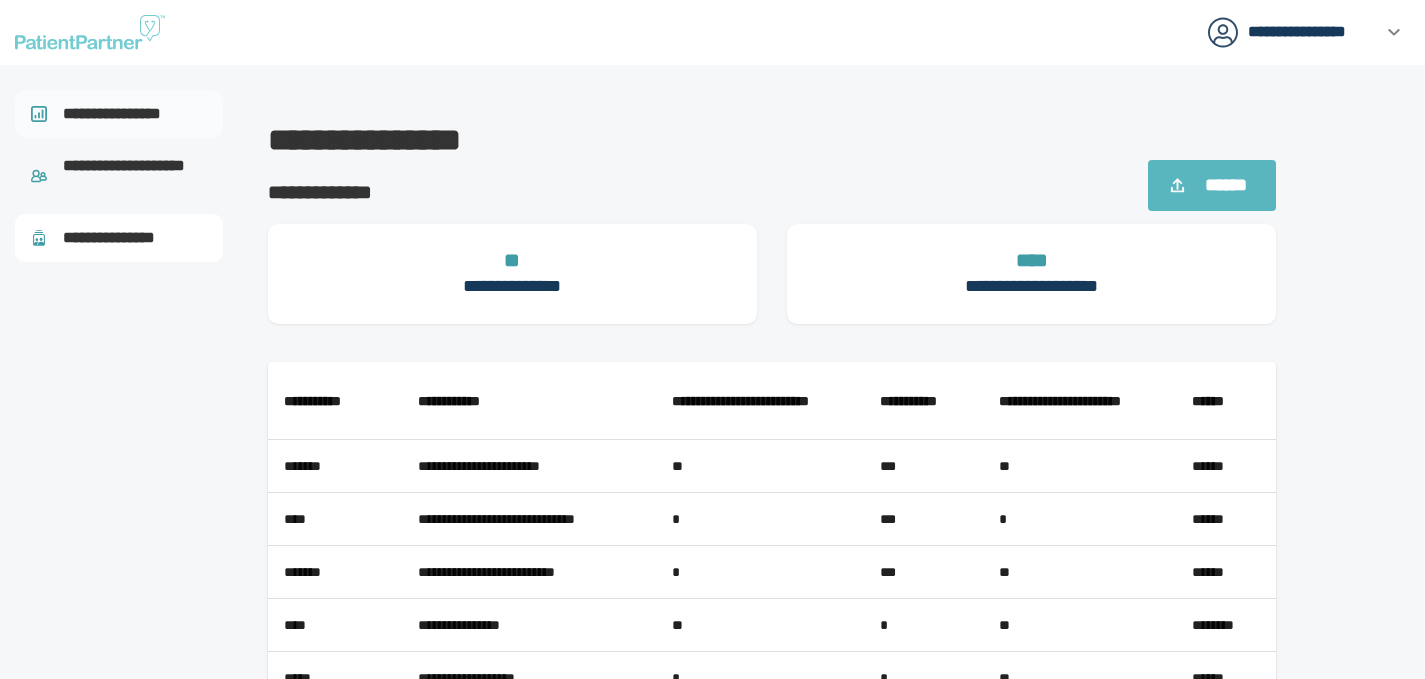 click on "**********" at bounding box center (121, 114) 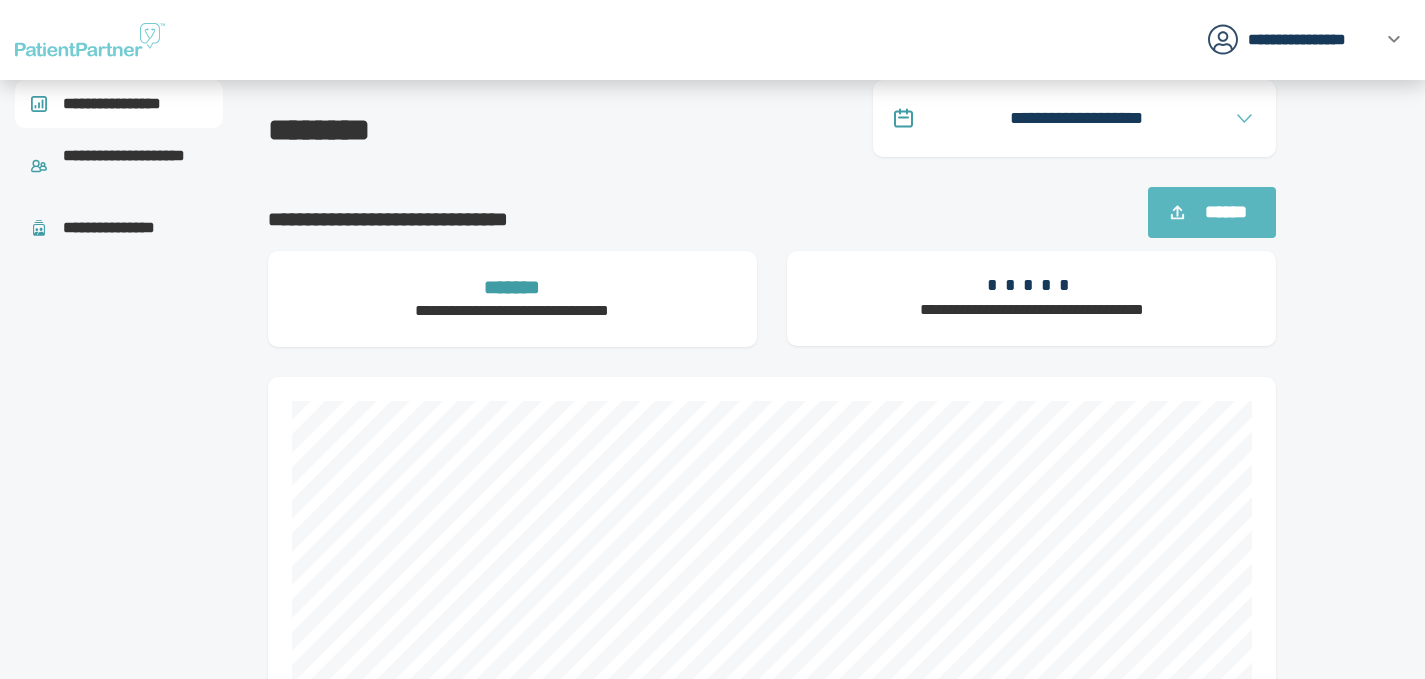 scroll, scrollTop: 0, scrollLeft: 0, axis: both 